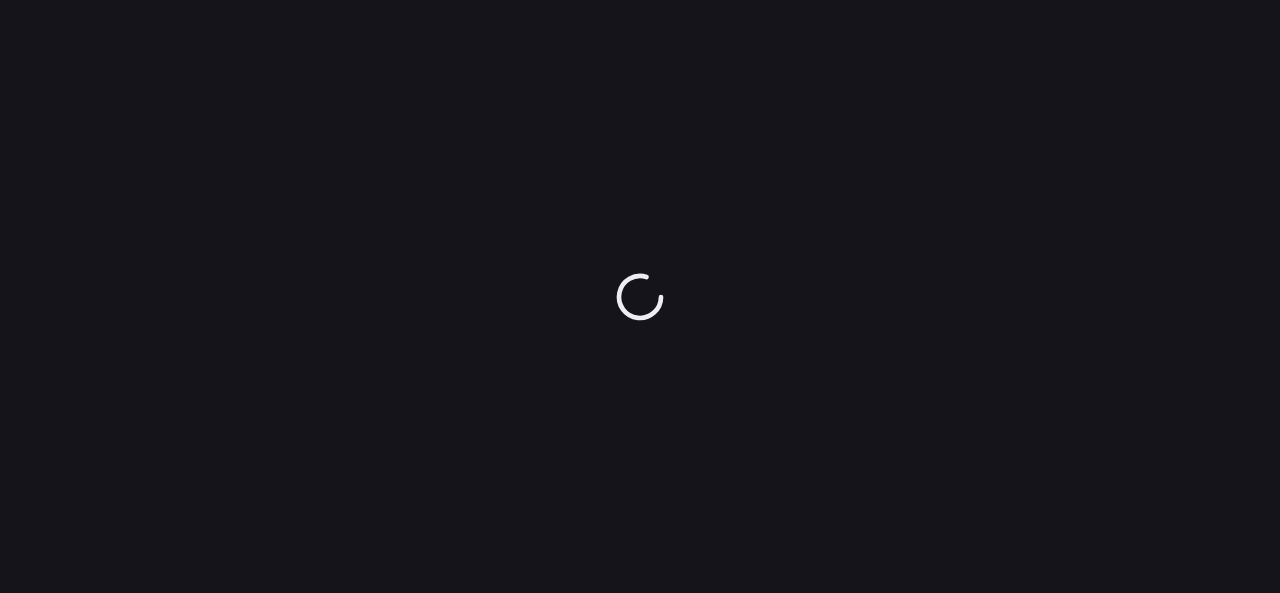 scroll, scrollTop: 0, scrollLeft: 0, axis: both 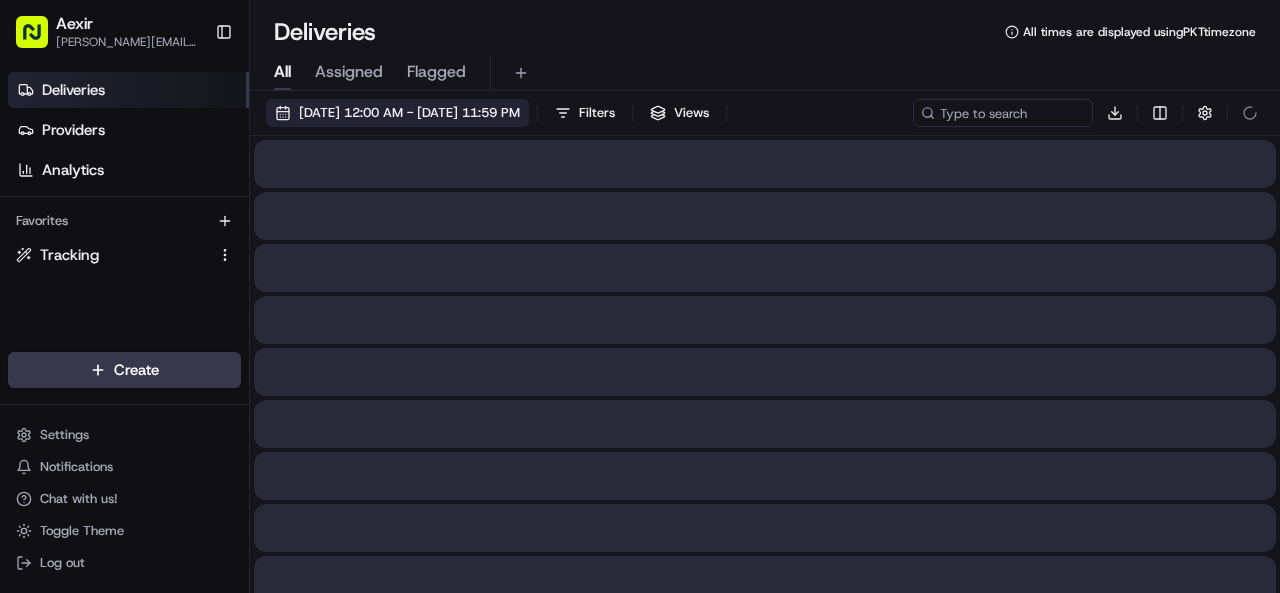 click on "07/11/2025 12:00 AM - 07/11/2025 11:59 PM" at bounding box center (409, 113) 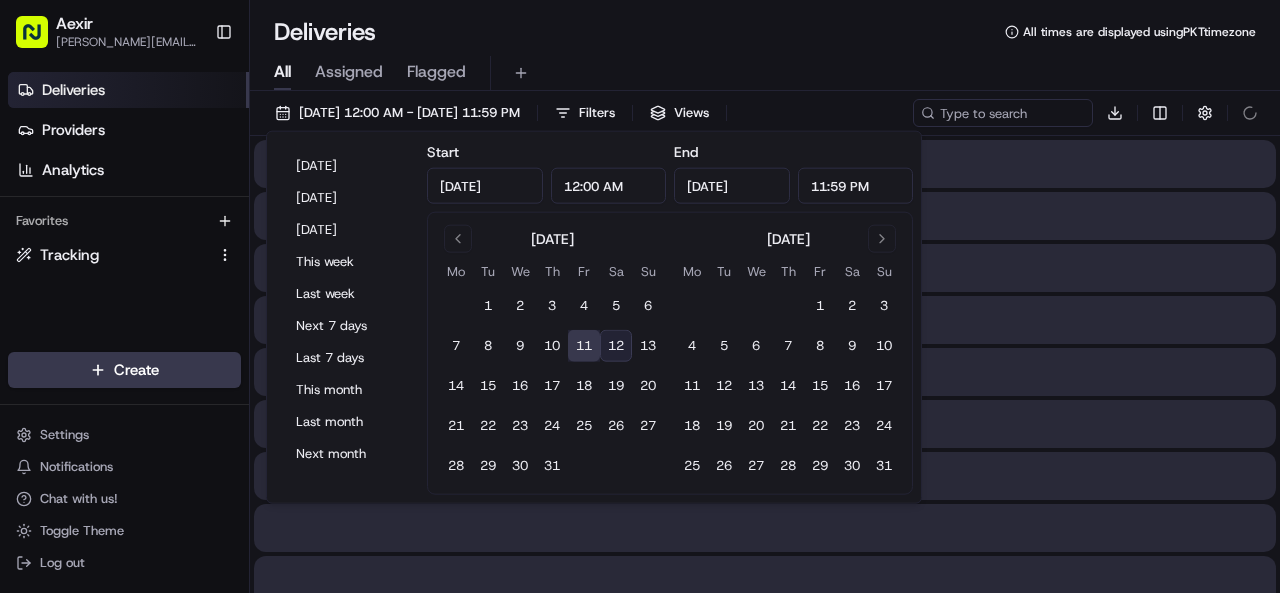click on "11" at bounding box center (584, 346) 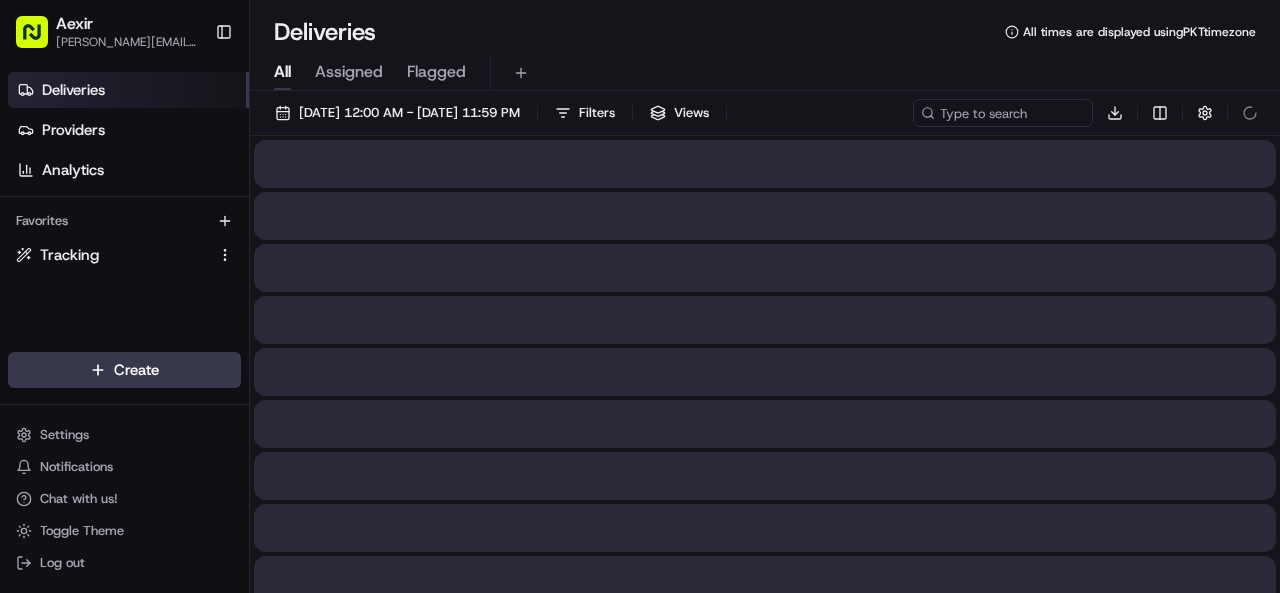 scroll, scrollTop: 0, scrollLeft: 0, axis: both 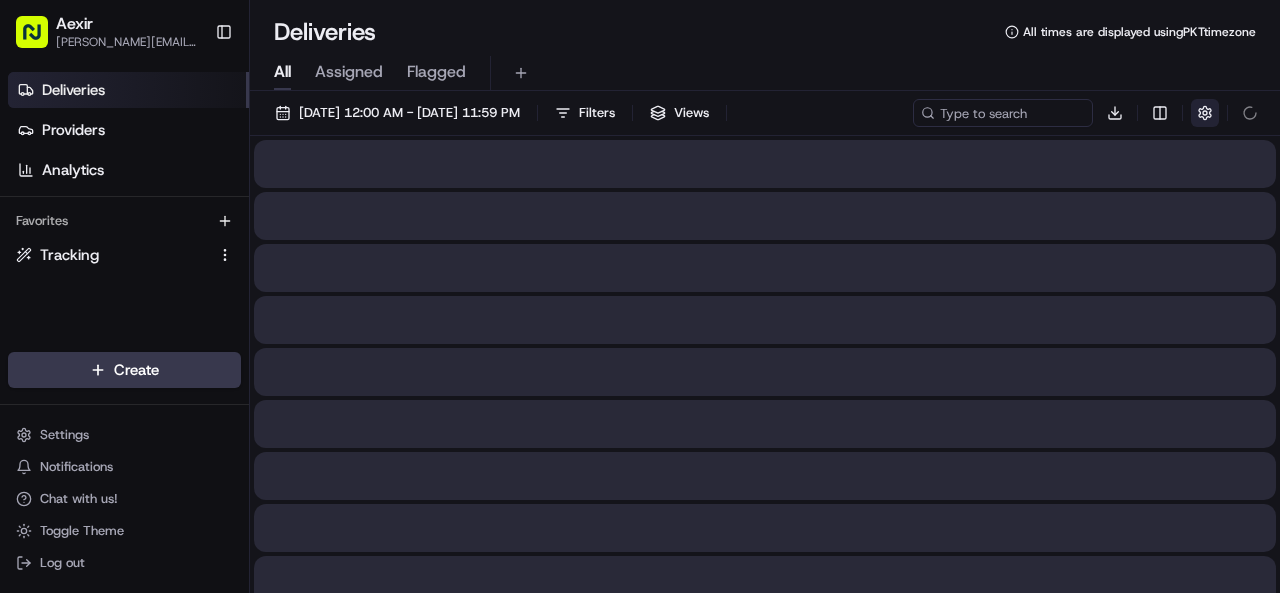 click at bounding box center (1205, 113) 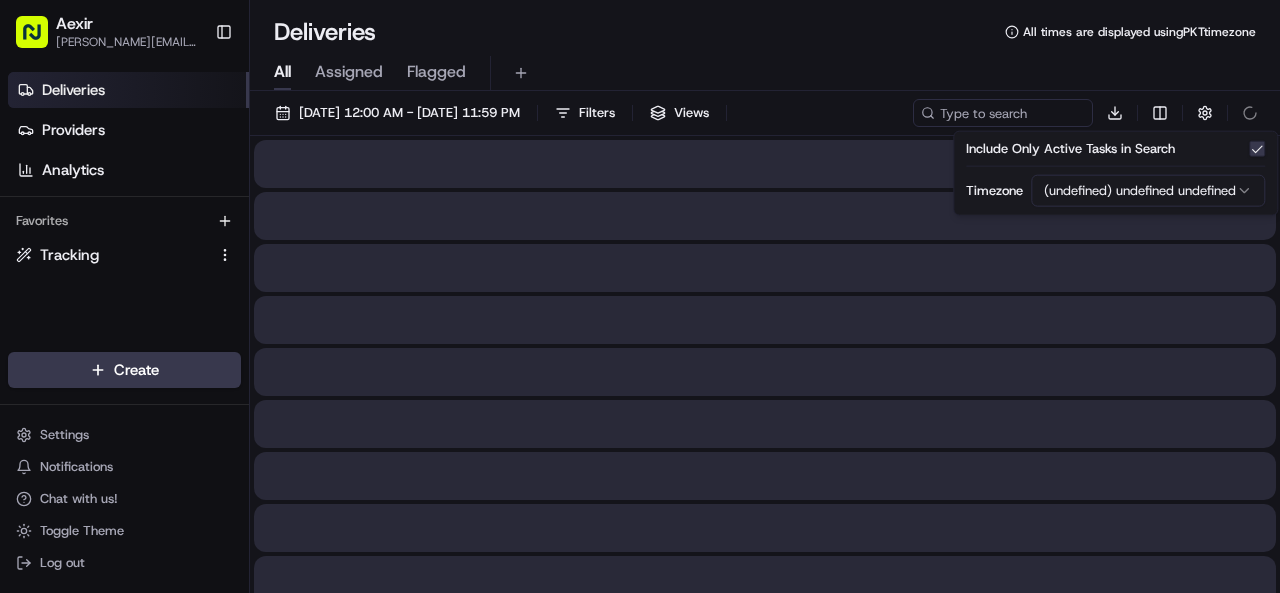 click on "Aexir ariaz@aexir.com Toggle Sidebar Deliveries Providers Analytics Favorites Tracking Main Menu Members & Organization Organization Users Roles Preferences Customization Tracking Orchestration Automations Dispatch Strategy Locations Pickup Locations Dropoff Locations Billing Billing Refund Requests Integrations Notification Triggers Webhooks API Keys Request Logs Create Settings Notifications Chat with us! Toggle Theme Log out Deliveries All times are displayed using  PKT  timezone All Assigned Flagged 07/11/2025 12:00 AM - 07/11/2025 11:59 PM Filters Views Download
Press space bar to start a drag.
When dragging you can use the arrow keys to move the item around and escape to cancel.
Some screen readers may require you to be in focus mode or to use your pass through key
Include Only Active Tasks in Search Timezone (undefined) undefined undefined" at bounding box center [640, 296] 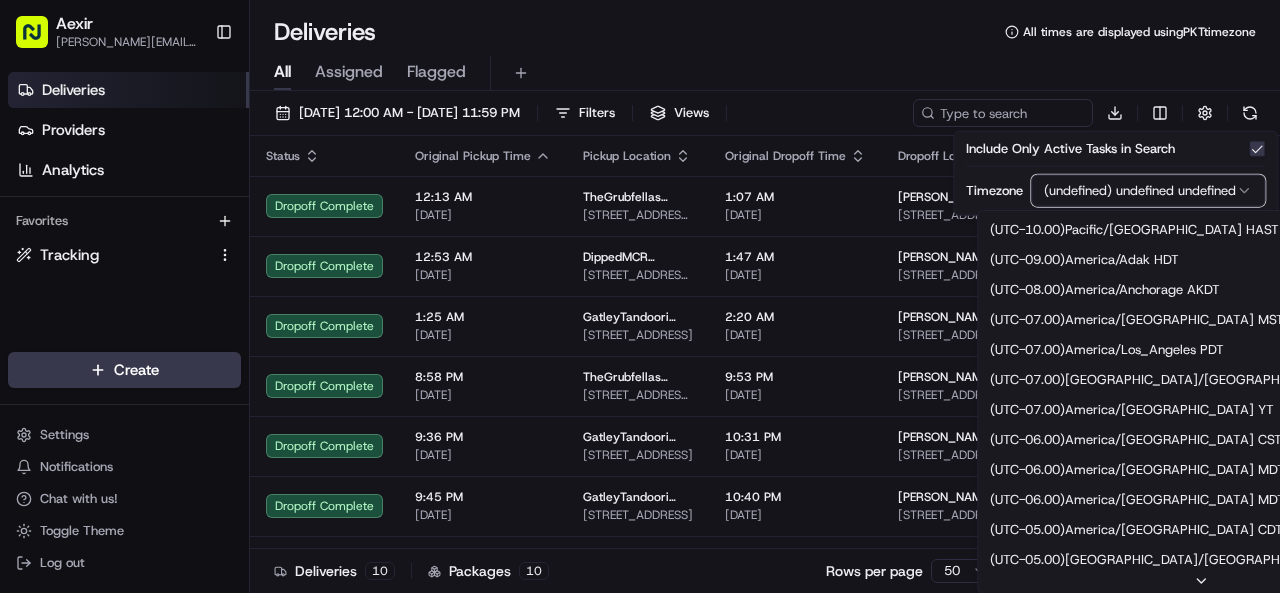 click on "Aexir ariaz@aexir.com Toggle Sidebar Deliveries Providers Analytics Favorites Tracking Main Menu Members & Organization Organization Users Roles Preferences Customization Tracking Orchestration Automations Dispatch Strategy Locations Pickup Locations Dropoff Locations Billing Billing Refund Requests Integrations Notification Triggers Webhooks API Keys Request Logs Create Settings Notifications Chat with us! Toggle Theme Log out Deliveries All times are displayed using  PKT  timezone All Assigned Flagged 07/11/2025 12:00 AM - 07/11/2025 11:59 PM Filters Views Download Status Original Pickup Time Pickup Location Original Dropoff Time Dropoff Location Provider Action Dropoff Complete 12:13 AM 07/11/2025 TheGrubfellas TheGrubfellas 444 Wilmslow Rd, Withington, Manchester M20 3BW, UK 1:07 AM 07/11/2025 Aman chowdhury 5 Selsey Dr, Manchester M20 5WW, UK Uber UK Ali H. Dropoff Complete 12:53 AM 07/11/2025 DippedMCR DippedMCR 37 Market St, Hyde SK14 2AD, UK 1:47 AM 07/11/2025 Luke Beddow Uber UK Marcy" at bounding box center [640, 296] 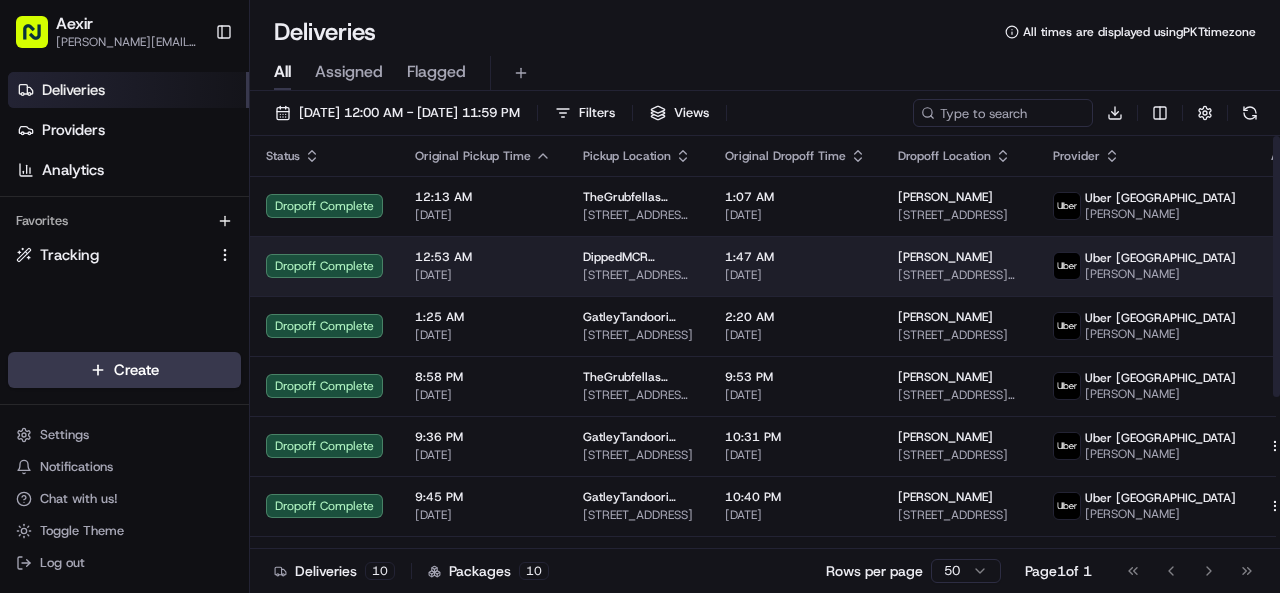 scroll, scrollTop: 240, scrollLeft: 0, axis: vertical 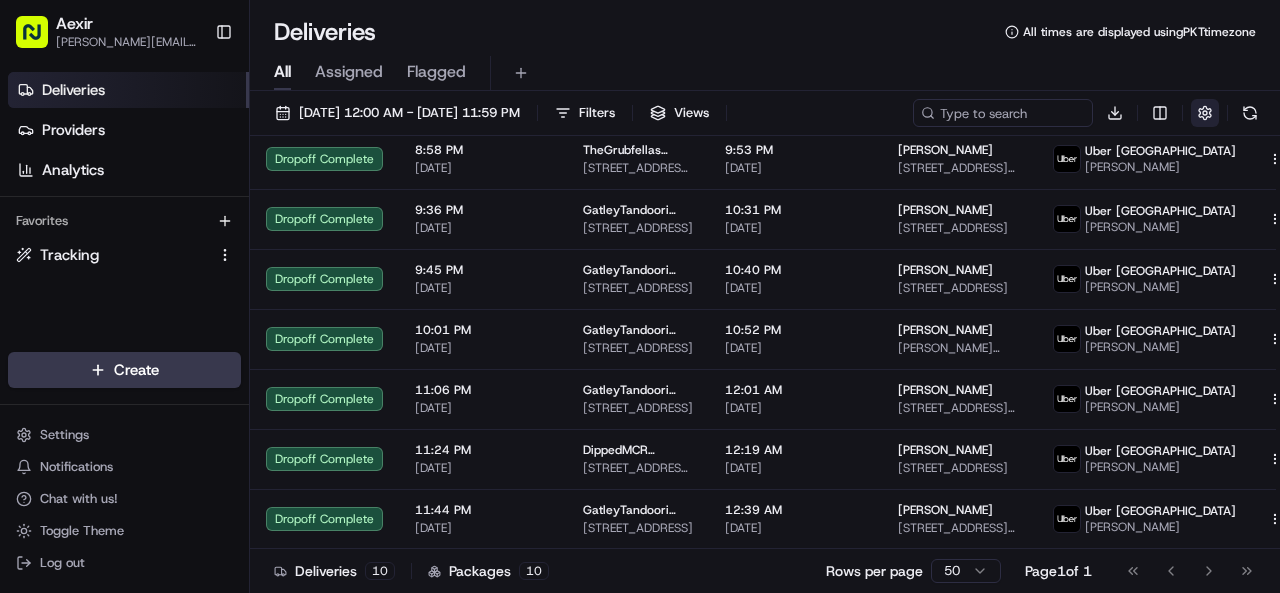 click at bounding box center [1205, 113] 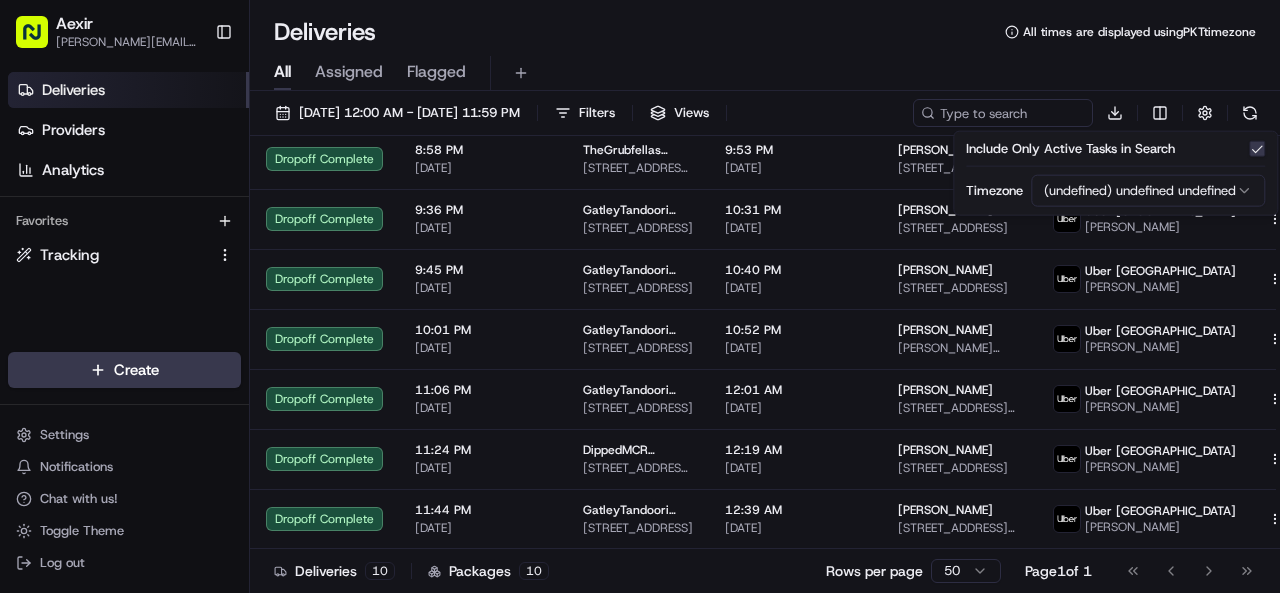 click on "Aexir ariaz@aexir.com Toggle Sidebar Deliveries Providers Analytics Favorites Tracking Main Menu Members & Organization Organization Users Roles Preferences Customization Tracking Orchestration Automations Dispatch Strategy Locations Pickup Locations Dropoff Locations Billing Billing Refund Requests Integrations Notification Triggers Webhooks API Keys Request Logs Create Settings Notifications Chat with us! Toggle Theme Log out Deliveries All times are displayed using  PKT  timezone All Assigned Flagged 07/11/2025 12:00 AM - 07/11/2025 11:59 PM Filters Views Download Status Original Pickup Time Pickup Location Original Dropoff Time Dropoff Location Provider Action Dropoff Complete 12:13 AM 07/11/2025 TheGrubfellas TheGrubfellas 444 Wilmslow Rd, Withington, Manchester M20 3BW, UK 1:07 AM 07/11/2025 Aman chowdhury 5 Selsey Dr, Manchester M20 5WW, UK Uber UK Ali H. Dropoff Complete 12:53 AM 07/11/2025 DippedMCR DippedMCR 37 Market St, Hyde SK14 2AD, UK 1:47 AM 07/11/2025 Luke Beddow Uber UK Marcy" at bounding box center [640, 296] 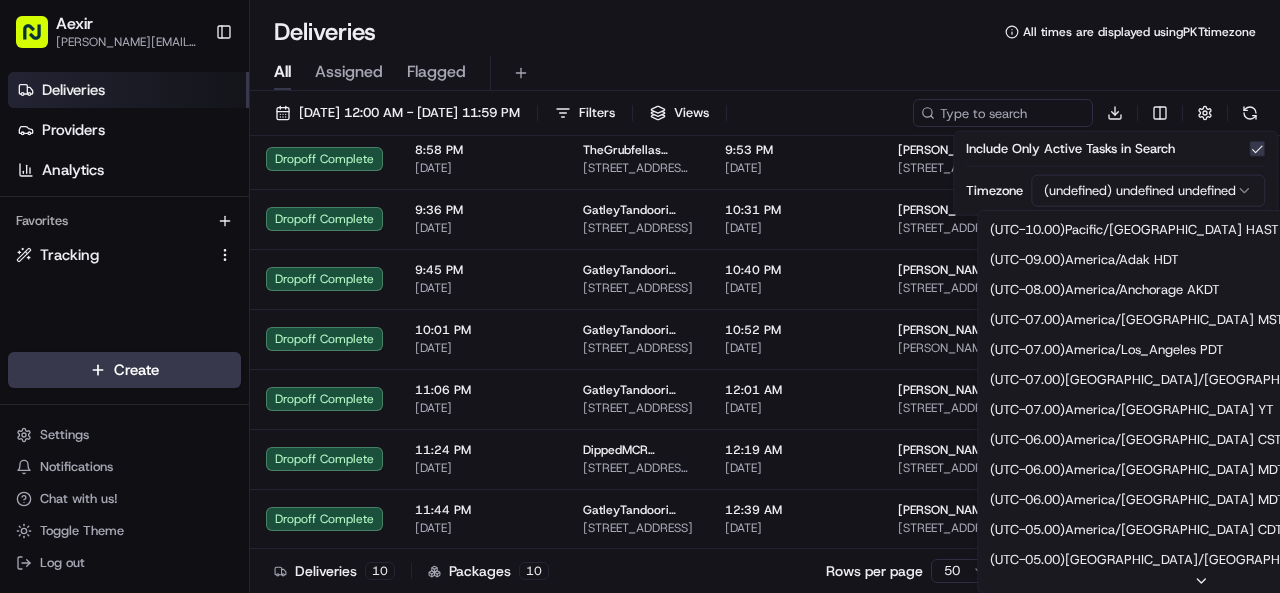 click on "Aexir ariaz@aexir.com Toggle Sidebar Deliveries Providers Analytics Favorites Tracking Main Menu Members & Organization Organization Users Roles Preferences Customization Tracking Orchestration Automations Dispatch Strategy Locations Pickup Locations Dropoff Locations Billing Billing Refund Requests Integrations Notification Triggers Webhooks API Keys Request Logs Create Settings Notifications Chat with us! Toggle Theme Log out Deliveries All times are displayed using  PKT  timezone All Assigned Flagged 07/11/2025 12:00 AM - 07/11/2025 11:59 PM Filters Views Download Status Original Pickup Time Pickup Location Original Dropoff Time Dropoff Location Provider Action Dropoff Complete 12:13 AM 07/11/2025 TheGrubfellas TheGrubfellas 444 Wilmslow Rd, Withington, Manchester M20 3BW, UK 1:07 AM 07/11/2025 Aman chowdhury 5 Selsey Dr, Manchester M20 5WW, UK Uber UK Ali H. Dropoff Complete 12:53 AM 07/11/2025 DippedMCR DippedMCR 37 Market St, Hyde SK14 2AD, UK 1:47 AM 07/11/2025 Luke Beddow Uber UK Marcy" at bounding box center [640, 296] 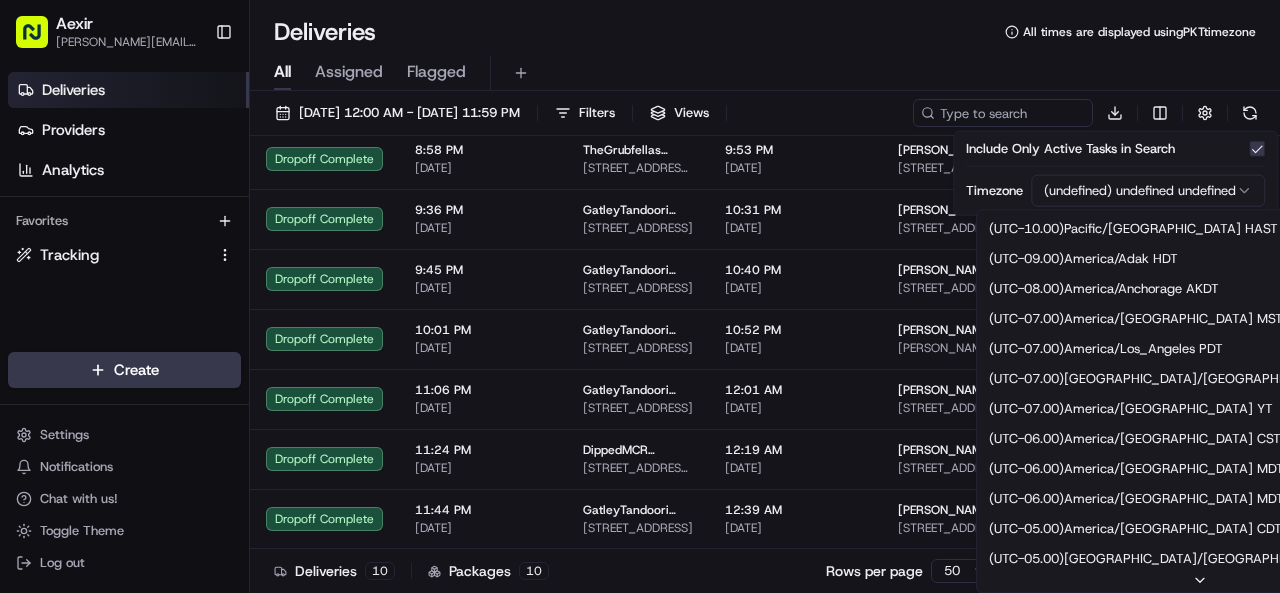 click on "Aexir ariaz@aexir.com Toggle Sidebar Deliveries Providers Analytics Favorites Tracking Main Menu Members & Organization Organization Users Roles Preferences Customization Tracking Orchestration Automations Dispatch Strategy Locations Pickup Locations Dropoff Locations Billing Billing Refund Requests Integrations Notification Triggers Webhooks API Keys Request Logs Create Settings Notifications Chat with us! Toggle Theme Log out Deliveries All times are displayed using  PKT  timezone All Assigned Flagged 07/11/2025 12:00 AM - 07/11/2025 11:59 PM Filters Views Download Status Original Pickup Time Pickup Location Original Dropoff Time Dropoff Location Provider Action Dropoff Complete 12:13 AM 07/11/2025 TheGrubfellas TheGrubfellas 444 Wilmslow Rd, Withington, Manchester M20 3BW, UK 1:07 AM 07/11/2025 Aman chowdhury 5 Selsey Dr, Manchester M20 5WW, UK Uber UK Ali H. Dropoff Complete 12:53 AM 07/11/2025 DippedMCR DippedMCR 37 Market St, Hyde SK14 2AD, UK 1:47 AM 07/11/2025 Luke Beddow Uber UK Marcy" at bounding box center (640, 296) 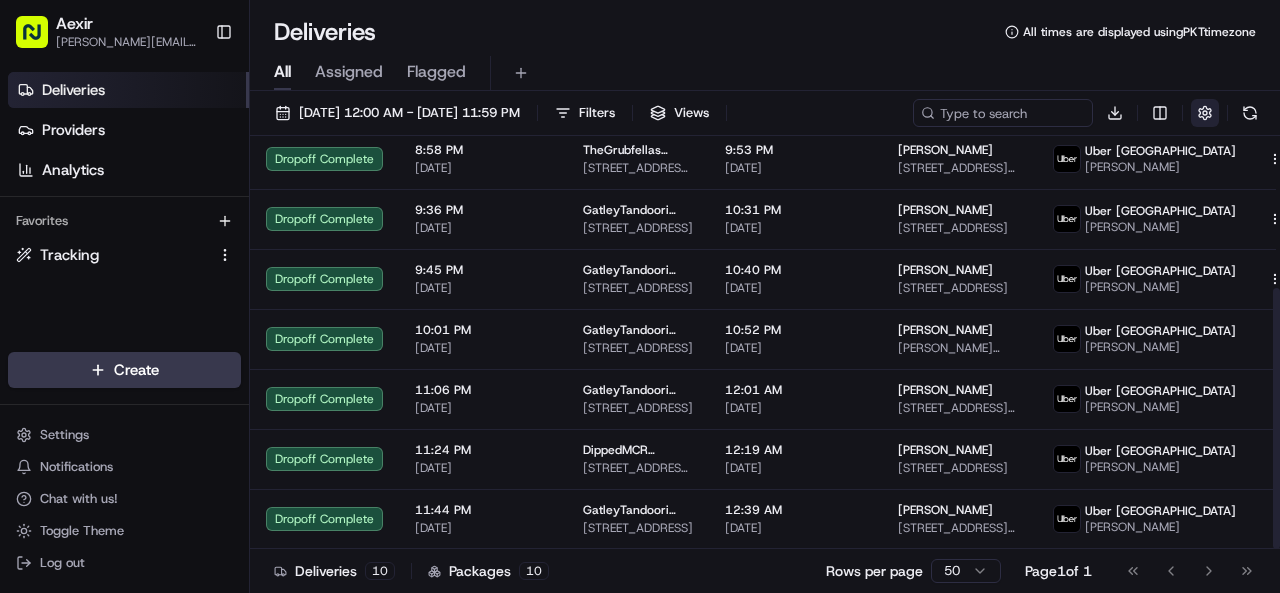 click on "Download" at bounding box center [1088, 113] 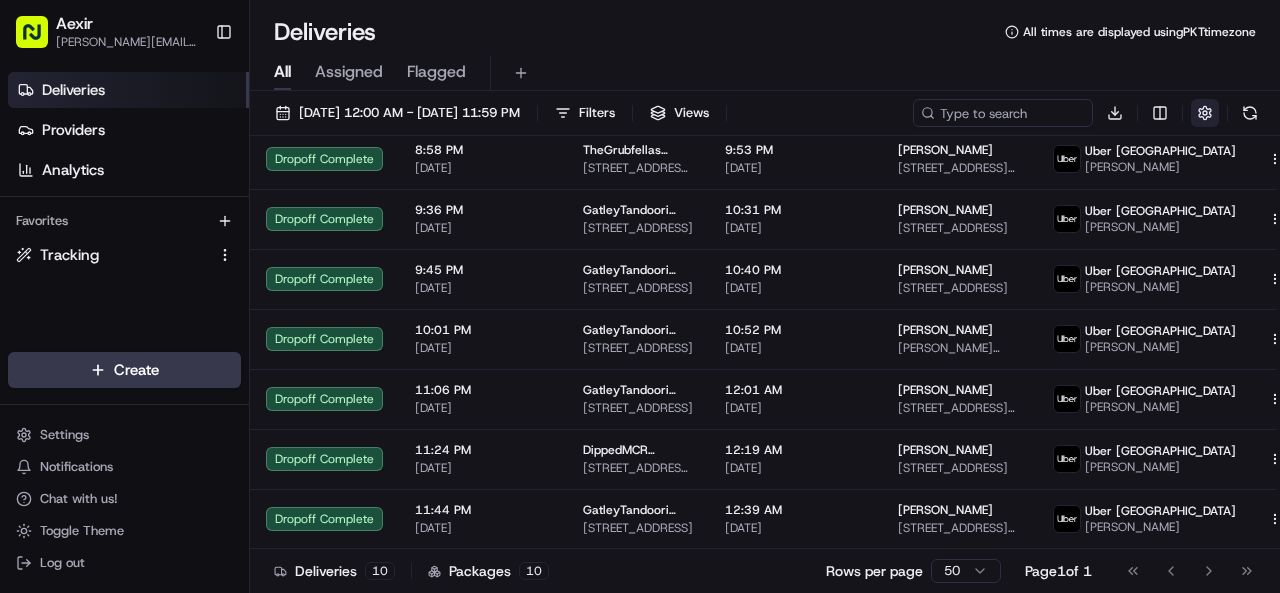 click at bounding box center (1205, 113) 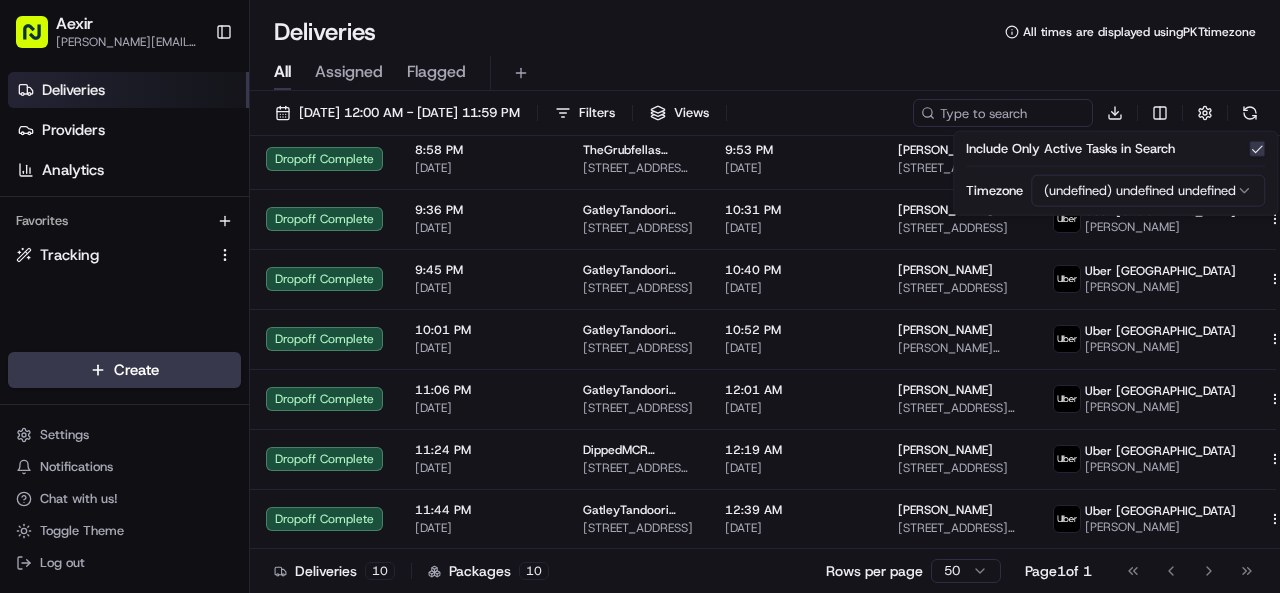 click on "Deliveries All times are displayed using  PKT  timezone" at bounding box center [765, 32] 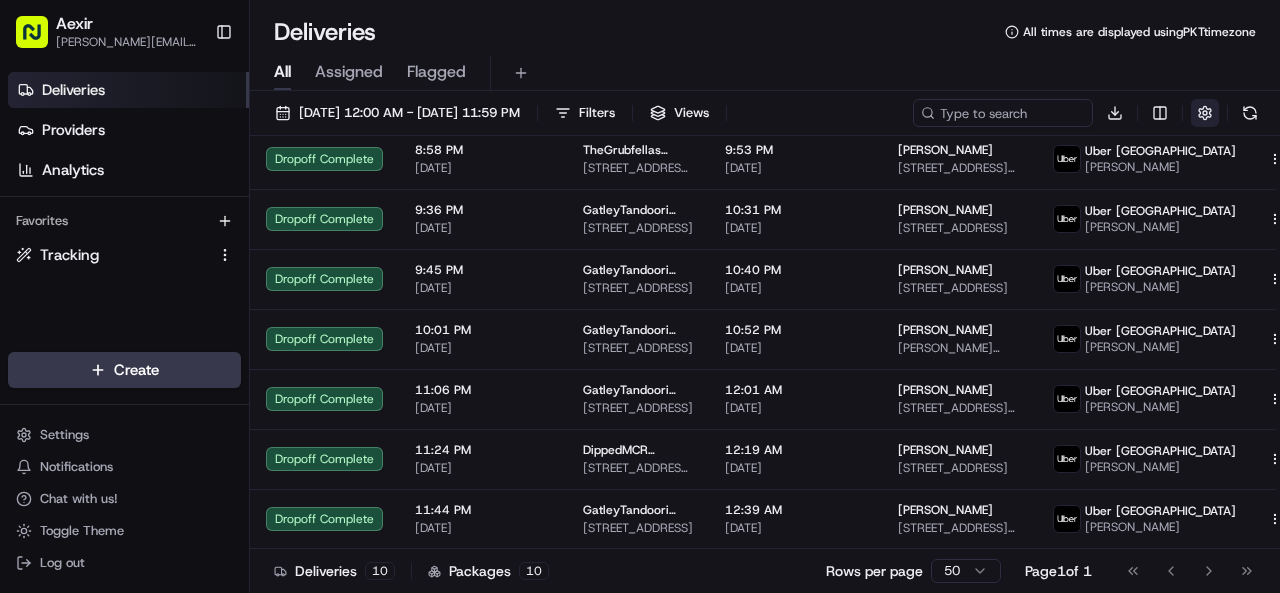 click at bounding box center [1205, 113] 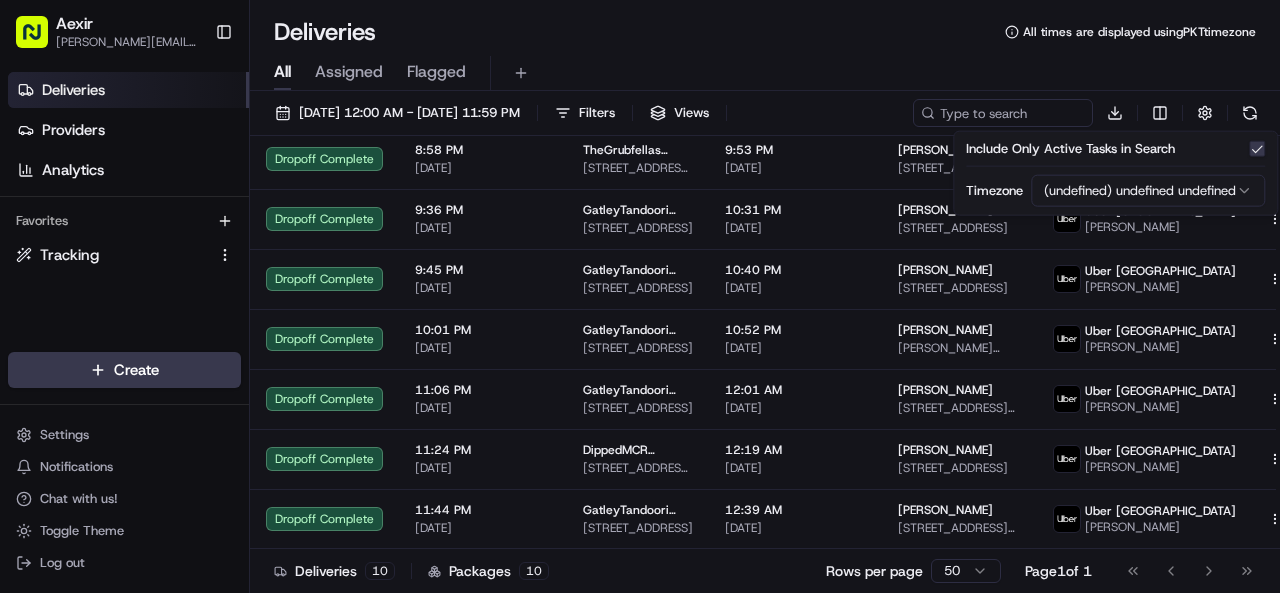 click on "Aexir ariaz@aexir.com Toggle Sidebar Deliveries Providers Analytics Favorites Tracking Main Menu Members & Organization Organization Users Roles Preferences Customization Tracking Orchestration Automations Dispatch Strategy Locations Pickup Locations Dropoff Locations Billing Billing Refund Requests Integrations Notification Triggers Webhooks API Keys Request Logs Create Settings Notifications Chat with us! Toggle Theme Log out Deliveries All times are displayed using  PKT  timezone All Assigned Flagged 07/11/2025 12:00 AM - 07/11/2025 11:59 PM Filters Views Download Status Original Pickup Time Pickup Location Original Dropoff Time Dropoff Location Provider Action Dropoff Complete 12:13 AM 07/11/2025 TheGrubfellas TheGrubfellas 444 Wilmslow Rd, Withington, Manchester M20 3BW, UK 1:07 AM 07/11/2025 Aman chowdhury 5 Selsey Dr, Manchester M20 5WW, UK Uber UK Ali H. Dropoff Complete 12:53 AM 07/11/2025 DippedMCR DippedMCR 37 Market St, Hyde SK14 2AD, UK 1:47 AM 07/11/2025 Luke Beddow Uber UK Marcy" at bounding box center [640, 296] 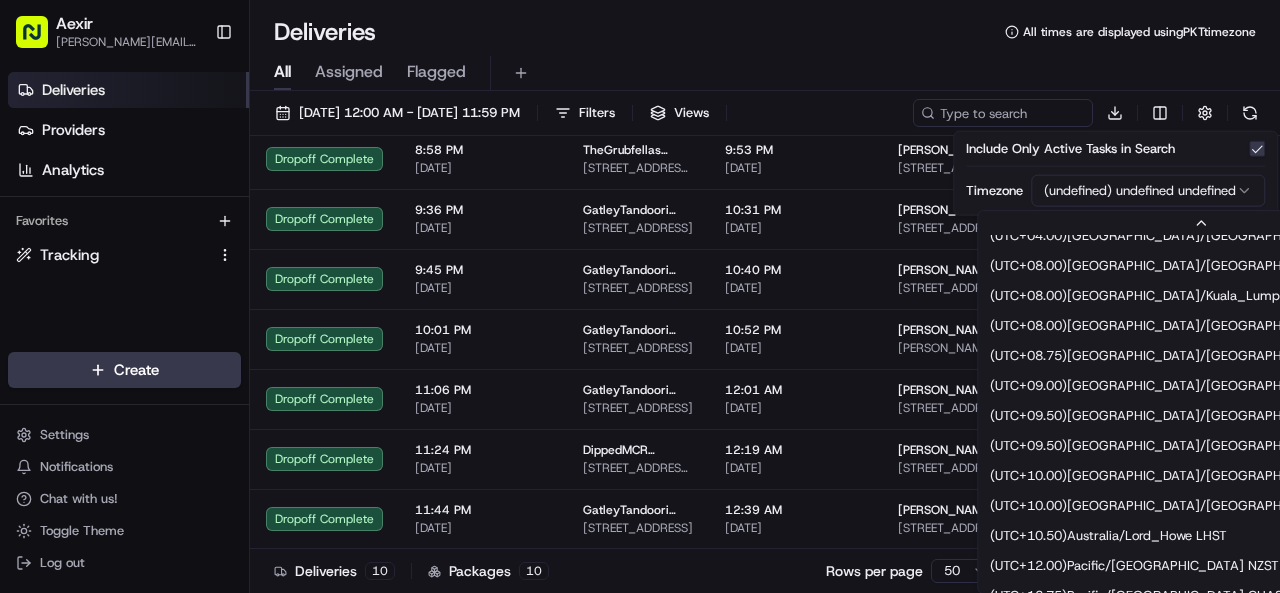 scroll, scrollTop: 699, scrollLeft: 0, axis: vertical 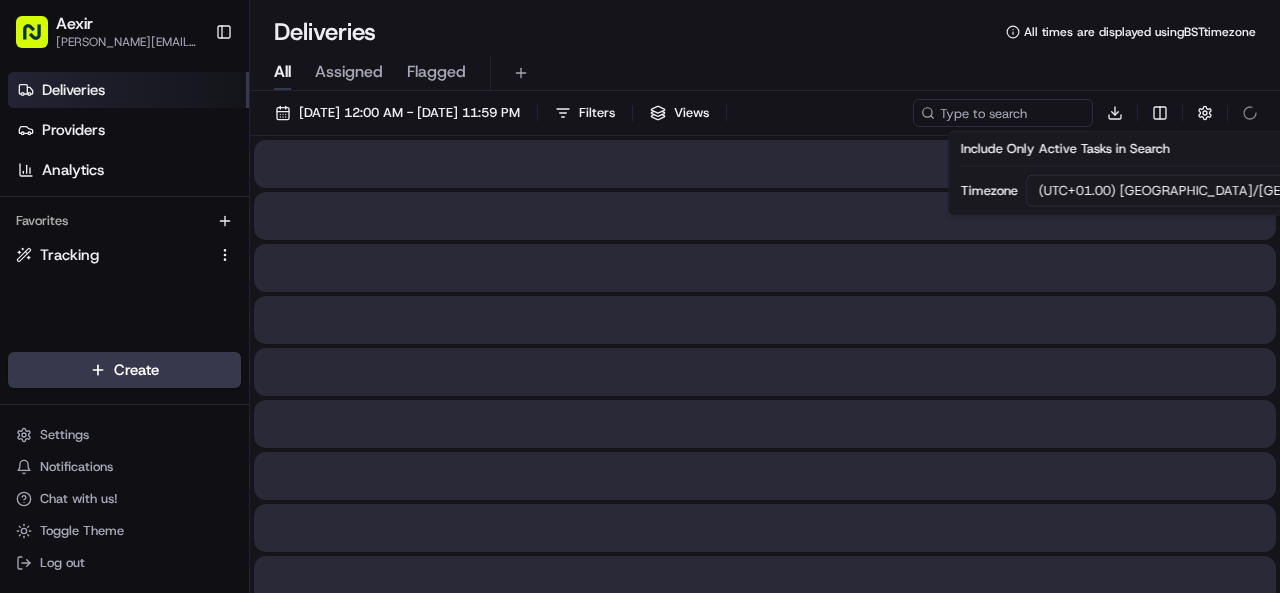 click on "All Assigned Flagged" at bounding box center [765, 73] 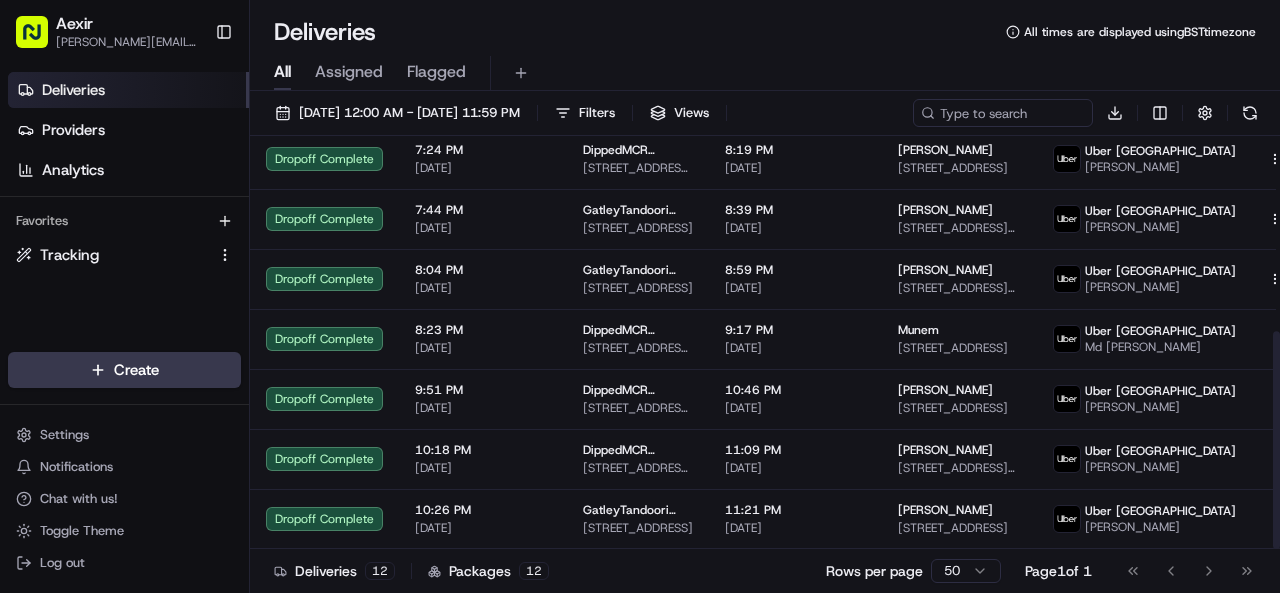 scroll, scrollTop: 370, scrollLeft: 0, axis: vertical 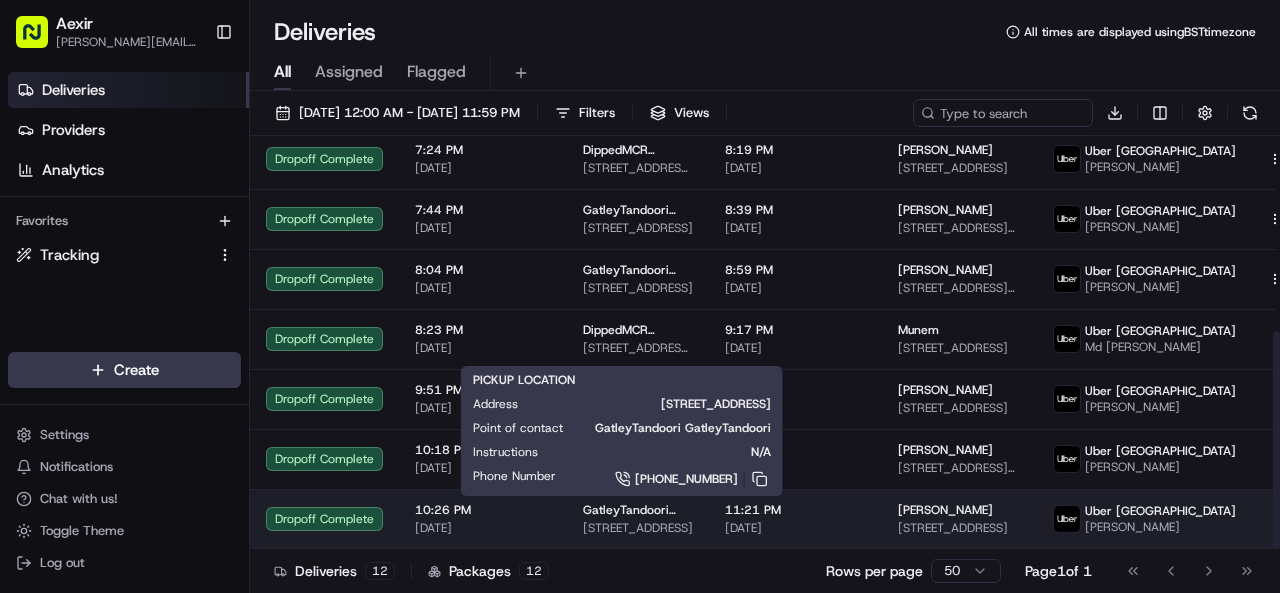 click on "GatleyTandoori GatleyTandoori" at bounding box center (638, 510) 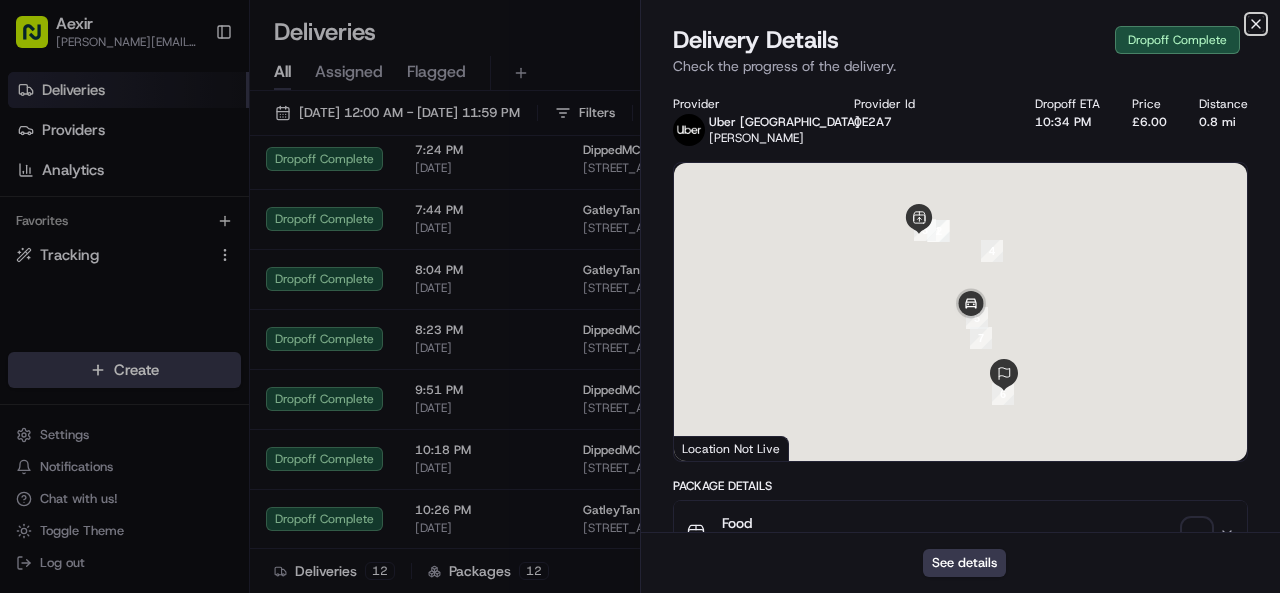 click 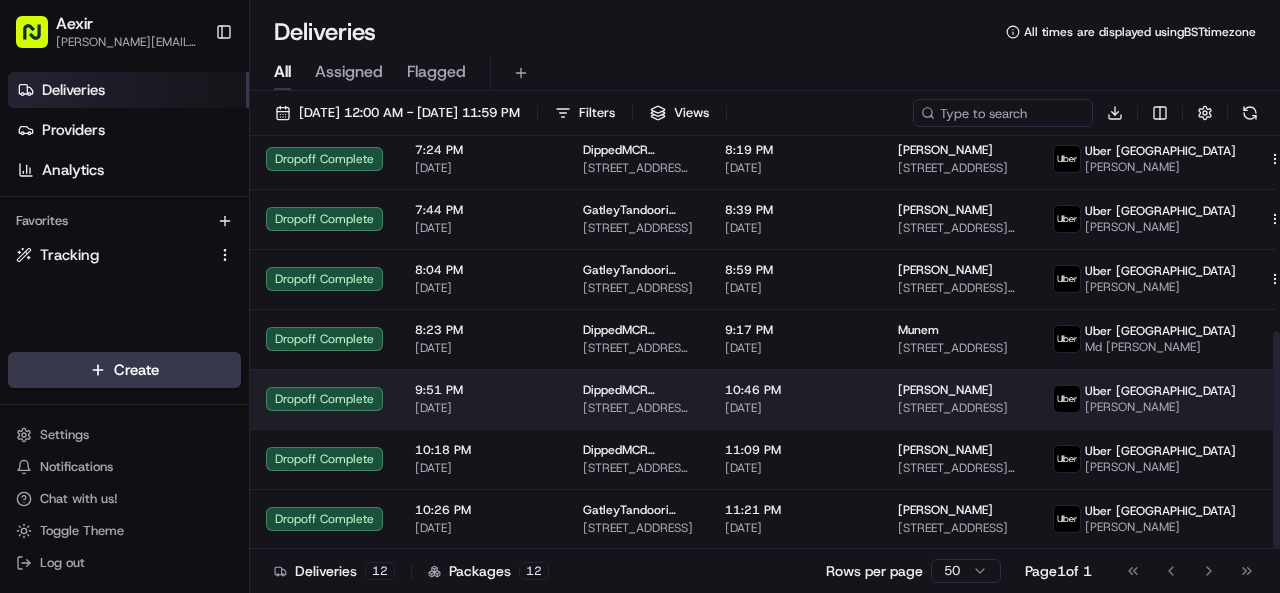 scroll, scrollTop: 0, scrollLeft: 0, axis: both 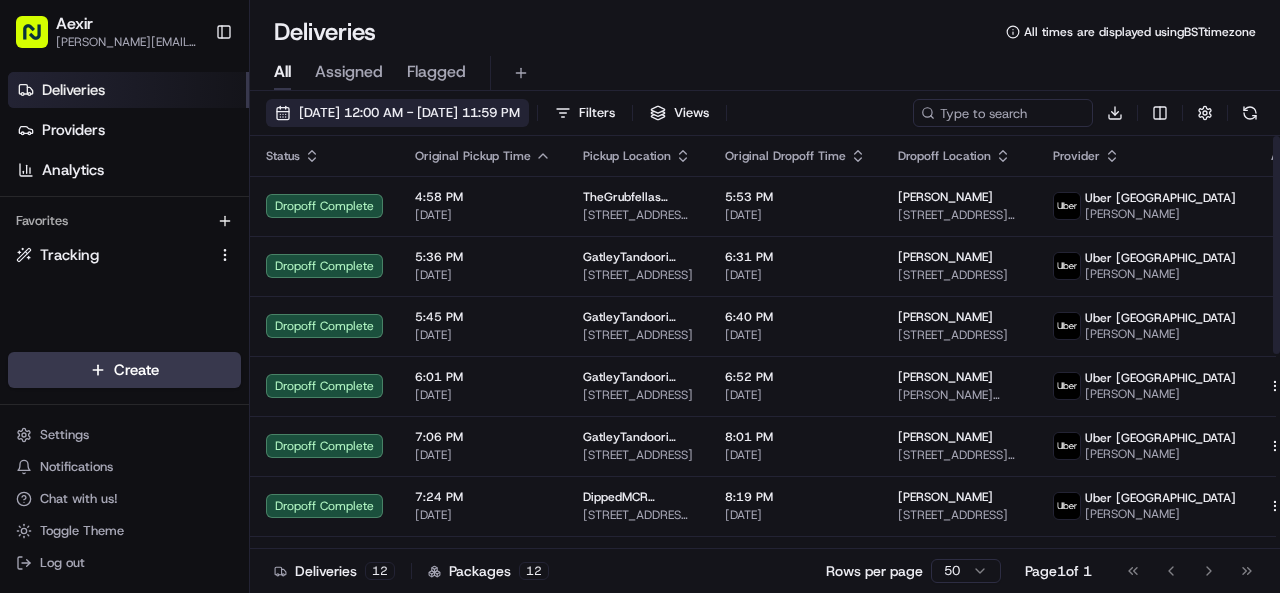 click on "07/11/2025 12:00 AM - 07/11/2025 11:59 PM" at bounding box center [409, 113] 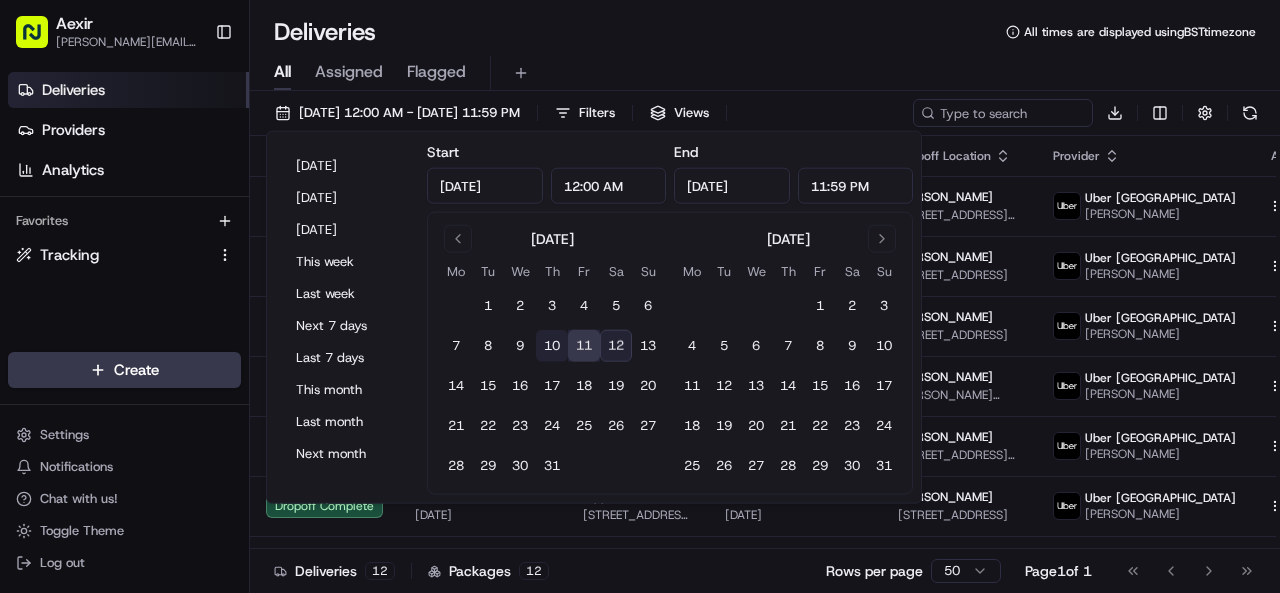 click on "10" at bounding box center [552, 346] 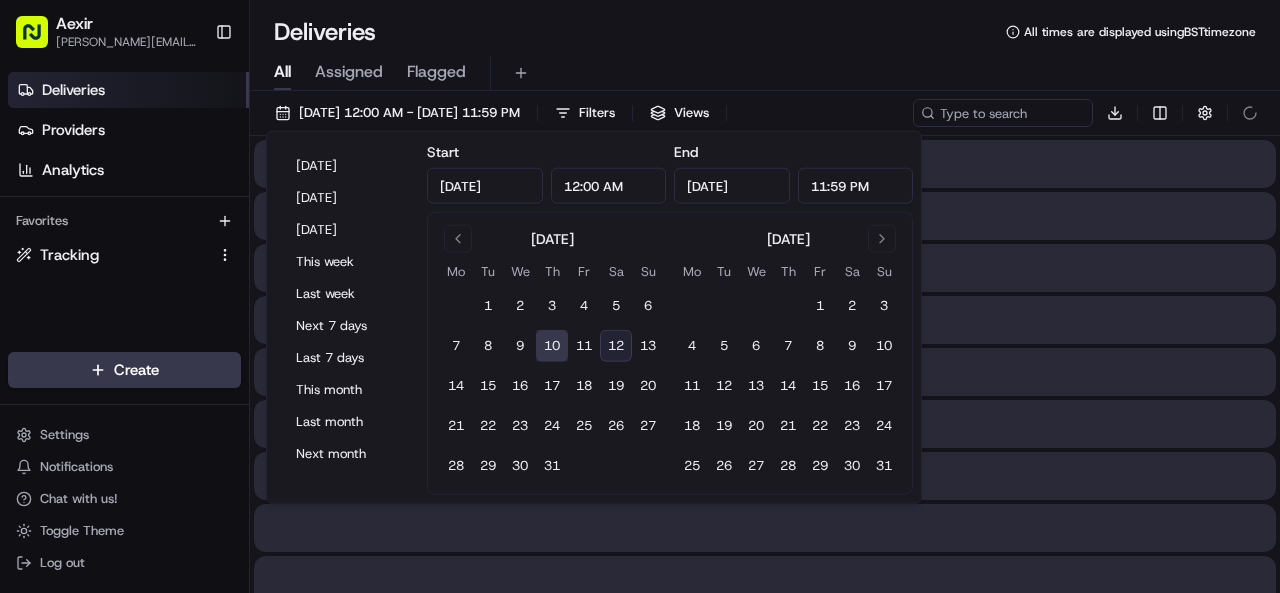 click on "10" at bounding box center (552, 346) 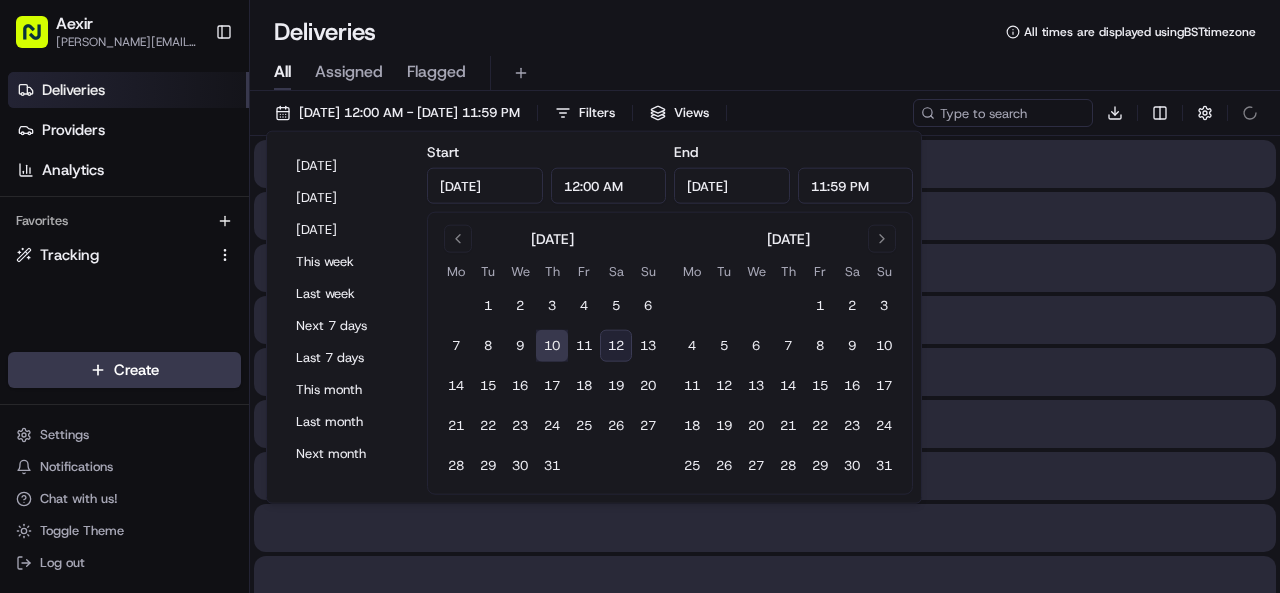 click on "All Assigned Flagged" at bounding box center [765, 73] 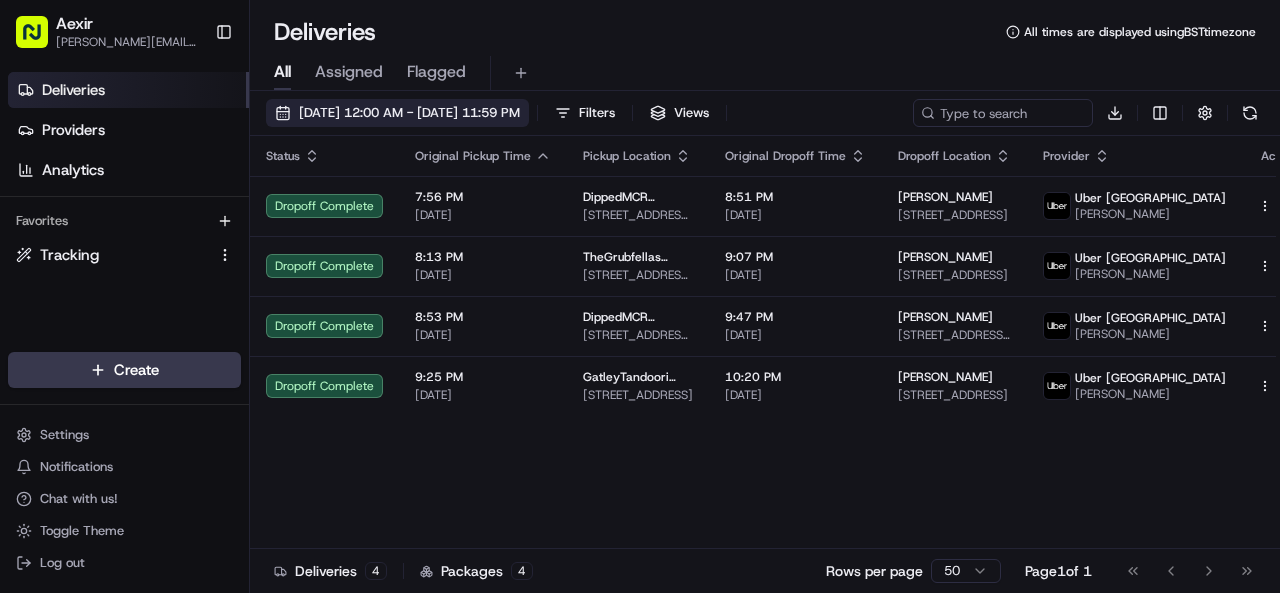 click on "07/10/2025 12:00 AM - 07/10/2025 11:59 PM" at bounding box center [409, 113] 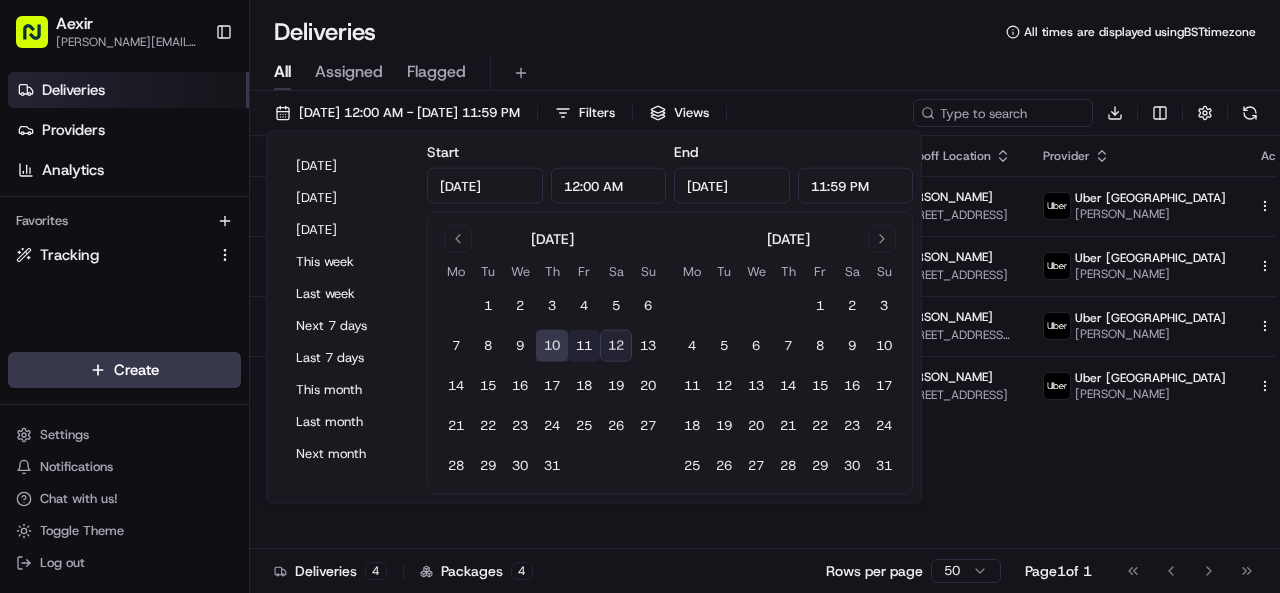 click on "7 8 9 10 11 12 13" at bounding box center (552, 346) 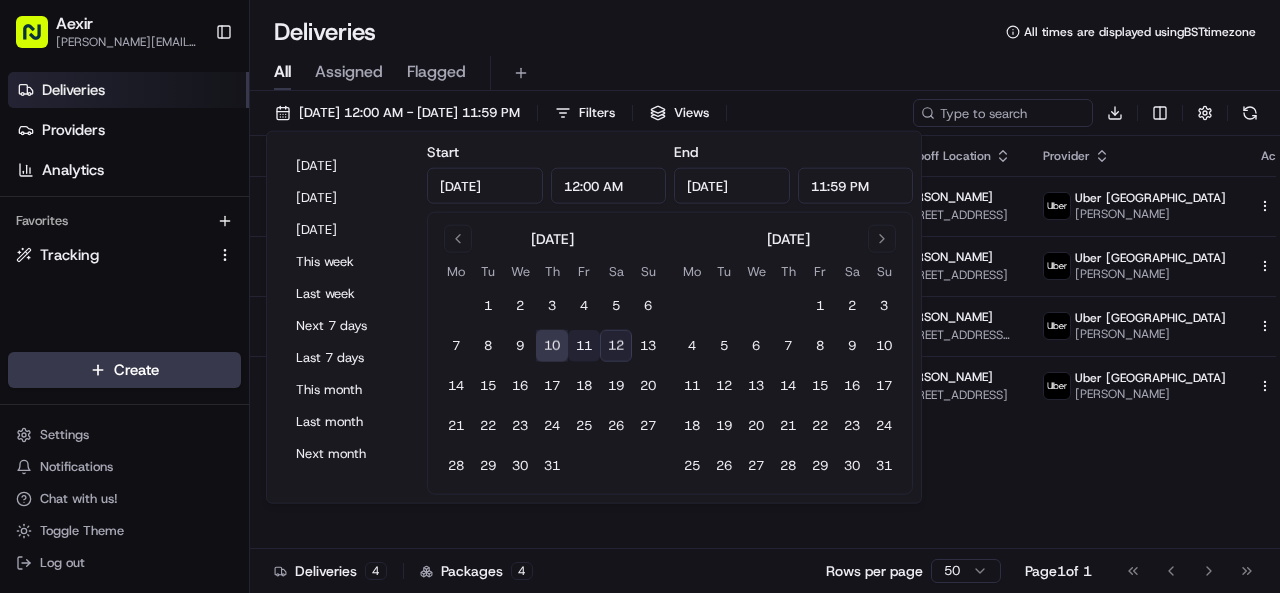 click on "11" at bounding box center [584, 346] 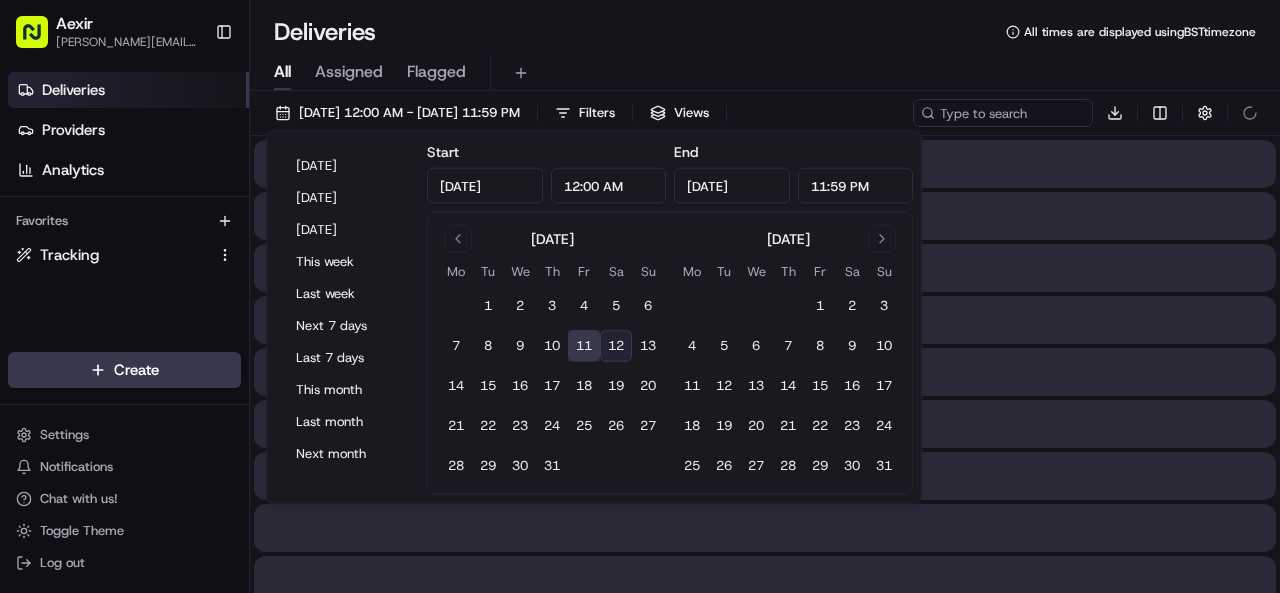 type on "Jul 11, 2025" 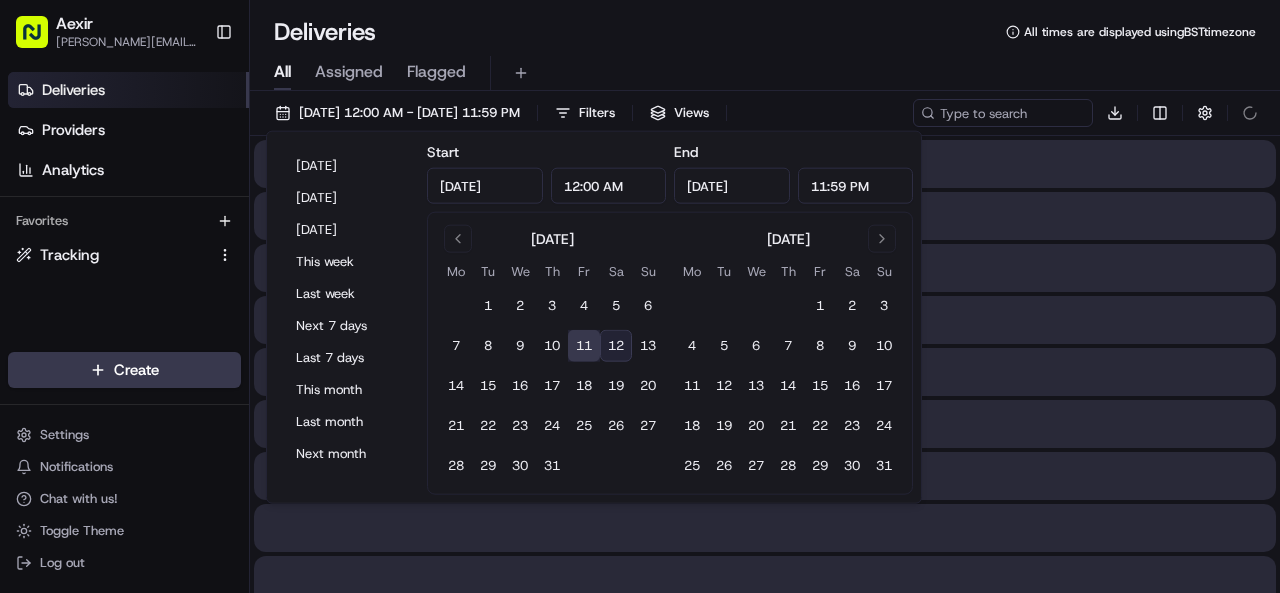 type on "Jul 11, 2025" 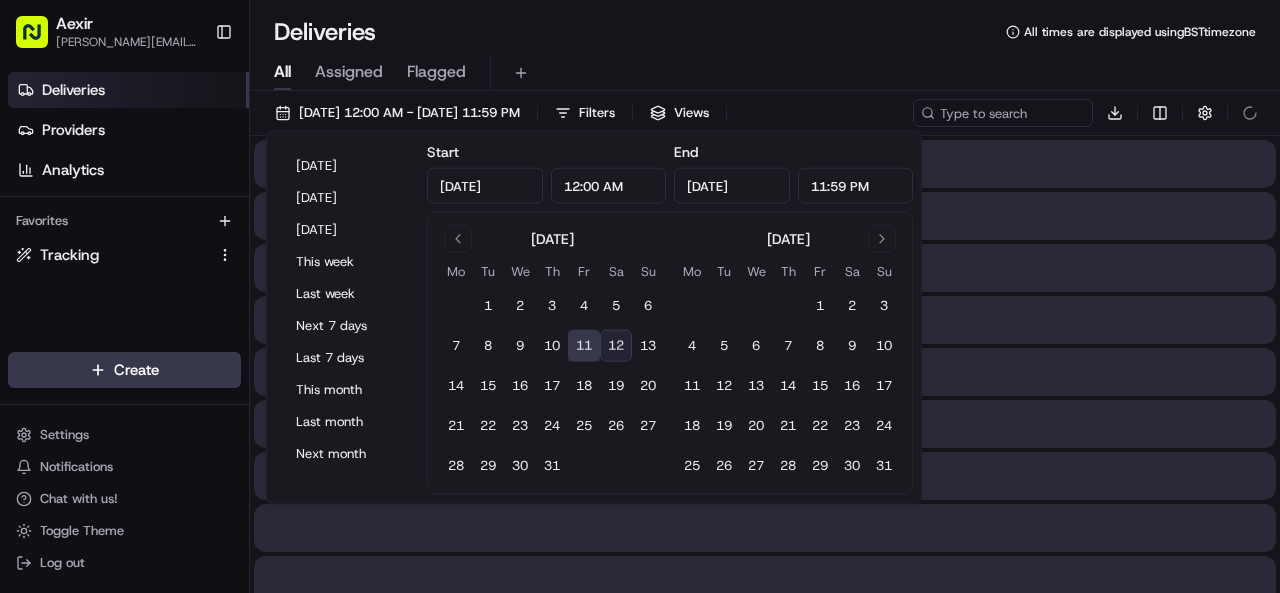 click on "Deliveries All times are displayed using  BST  timezone" at bounding box center (765, 32) 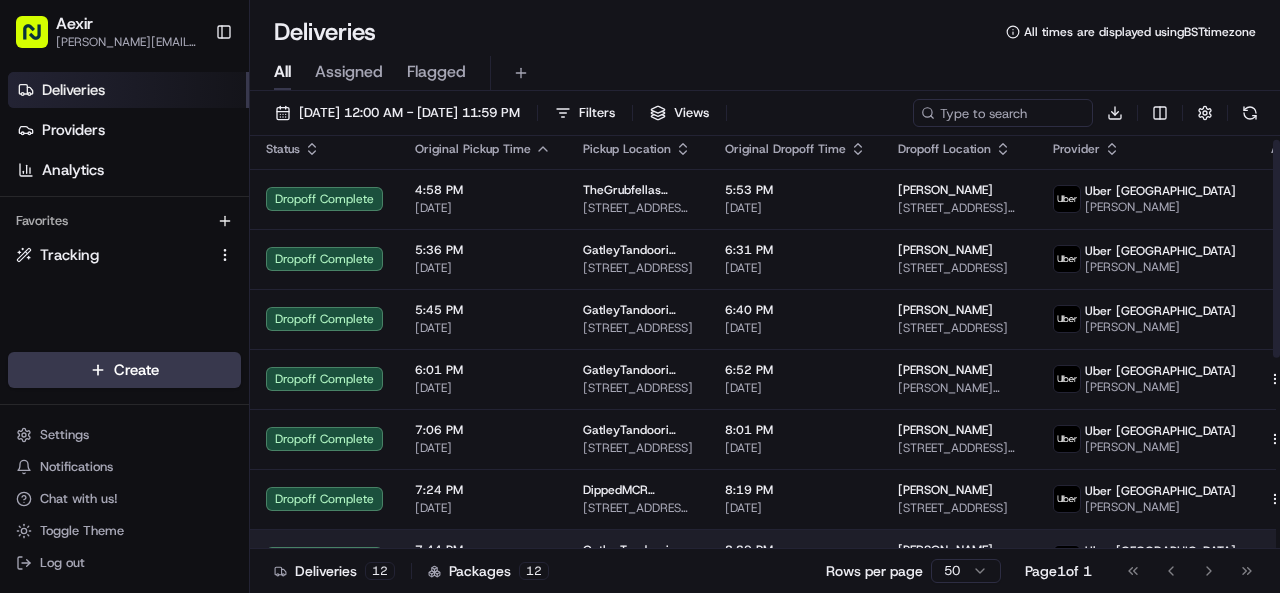 scroll, scrollTop: 0, scrollLeft: 0, axis: both 